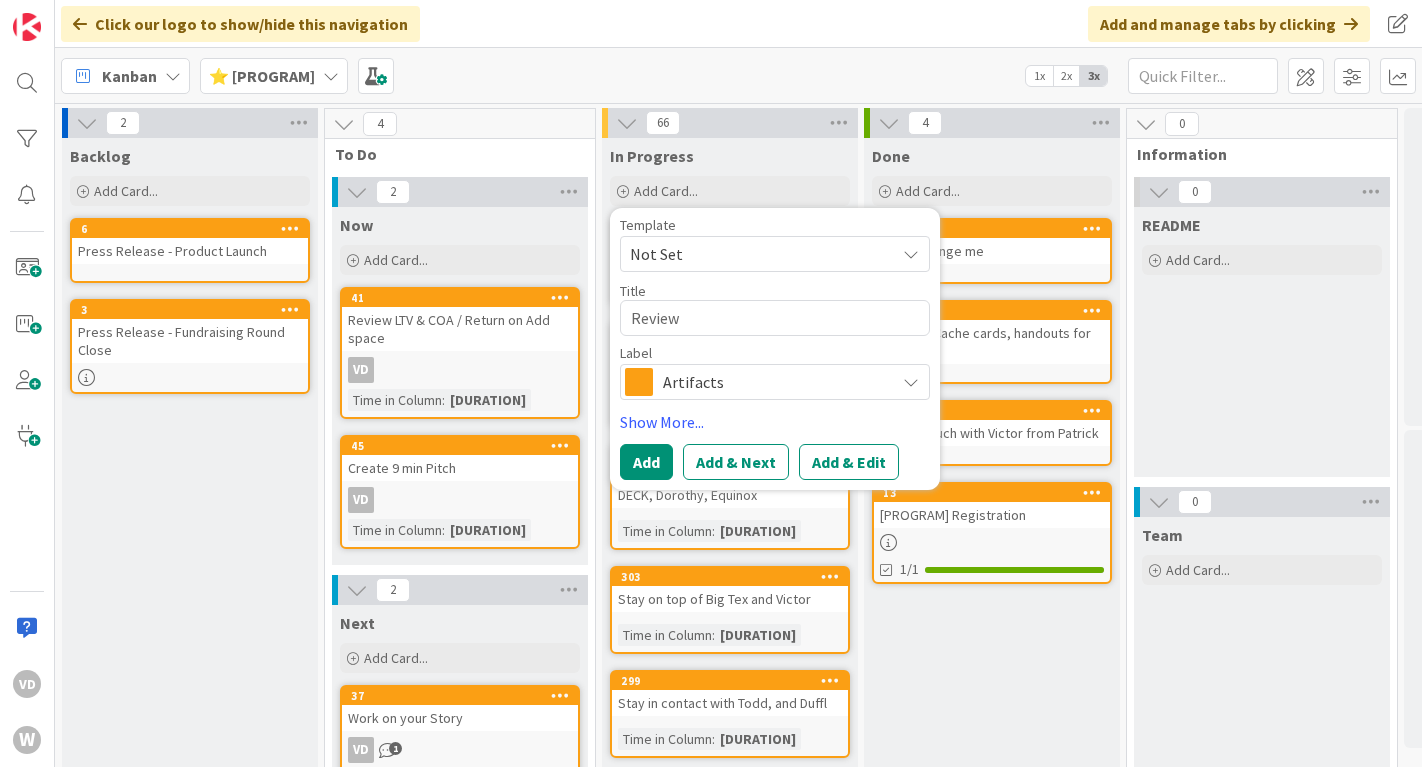 scroll, scrollTop: 0, scrollLeft: 0, axis: both 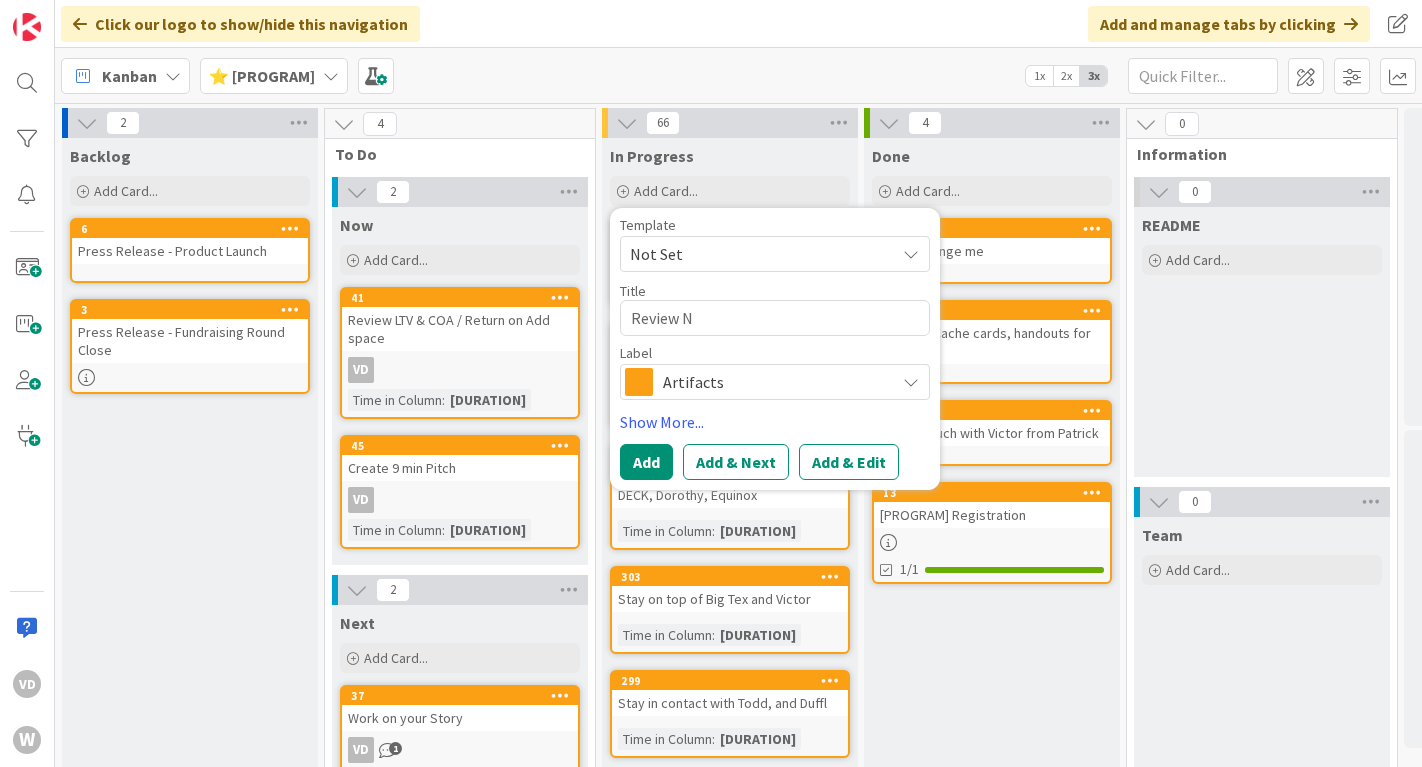 type on "Review" 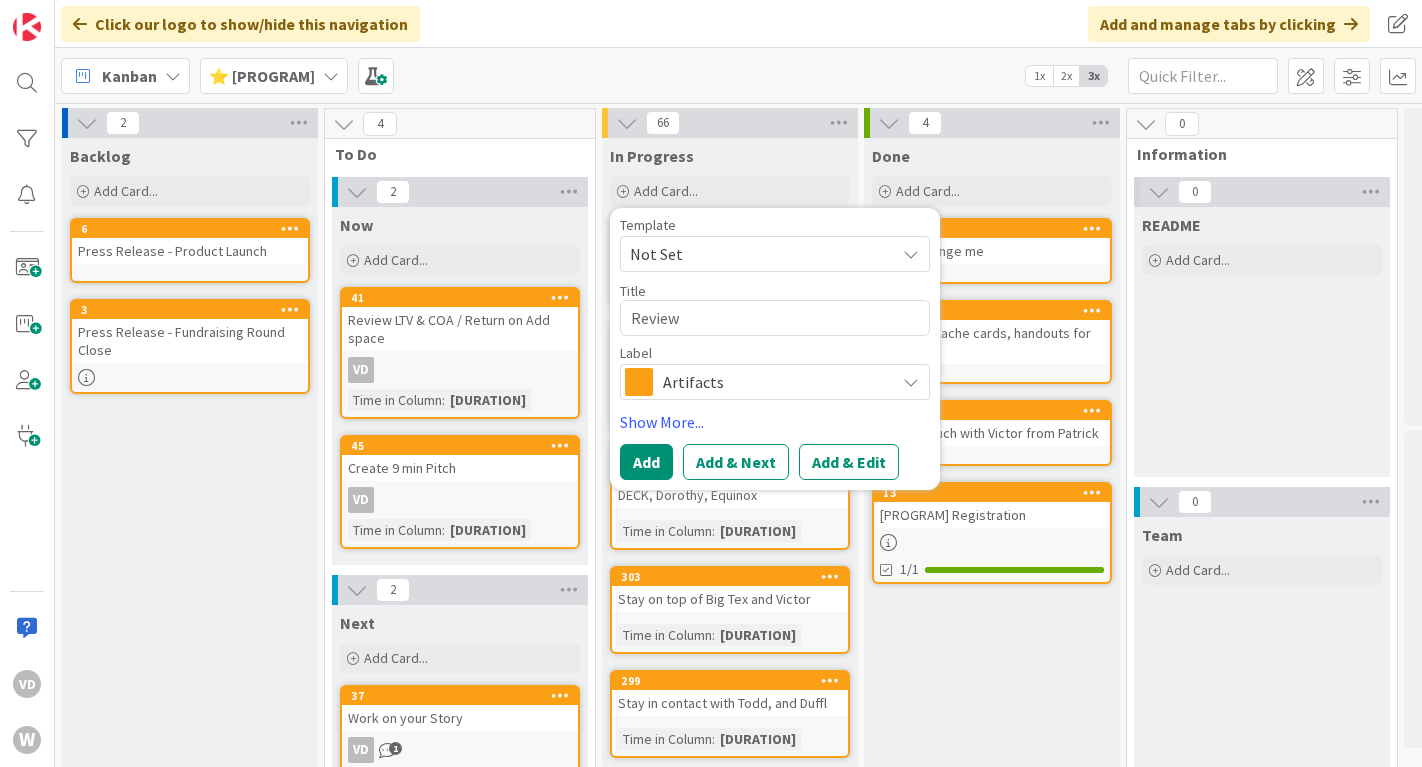type on "Review S" 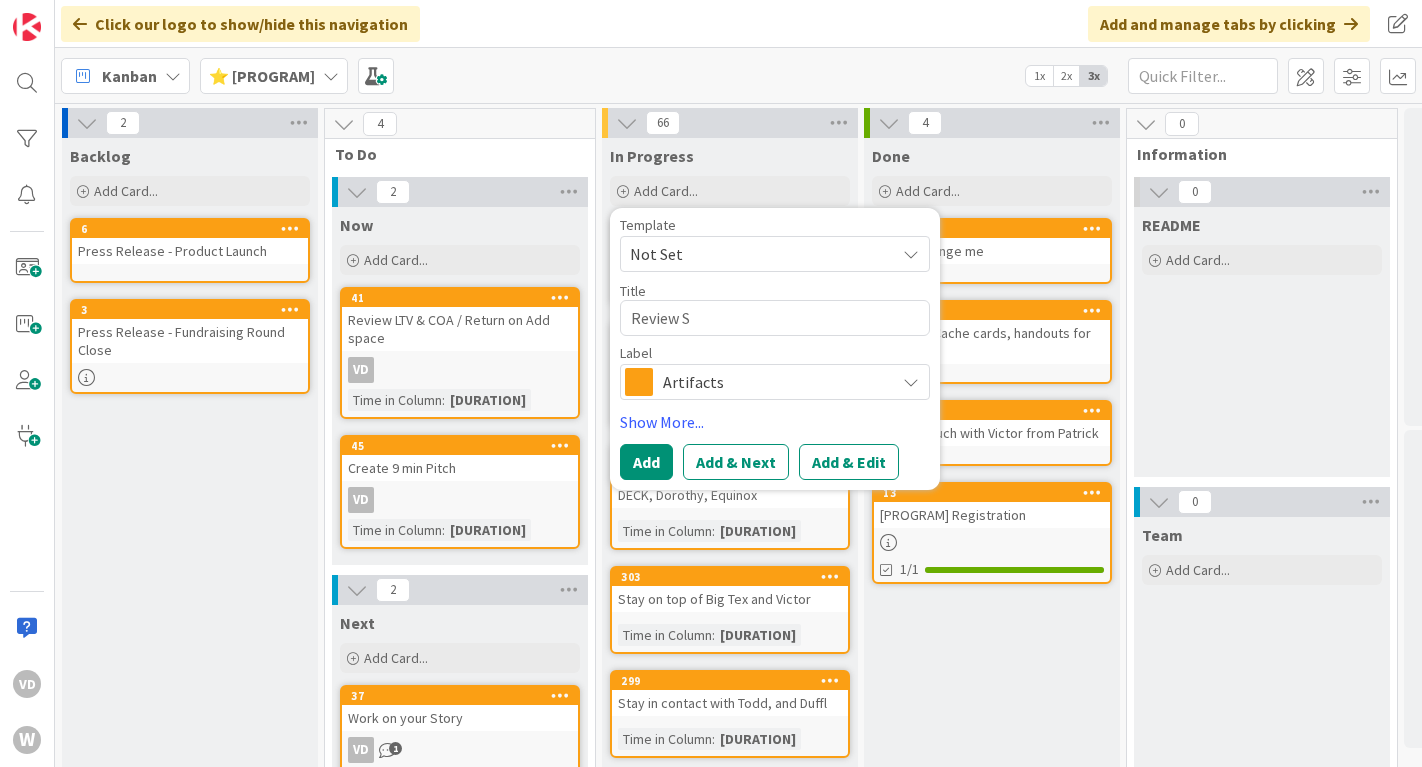 type on "Review SO" 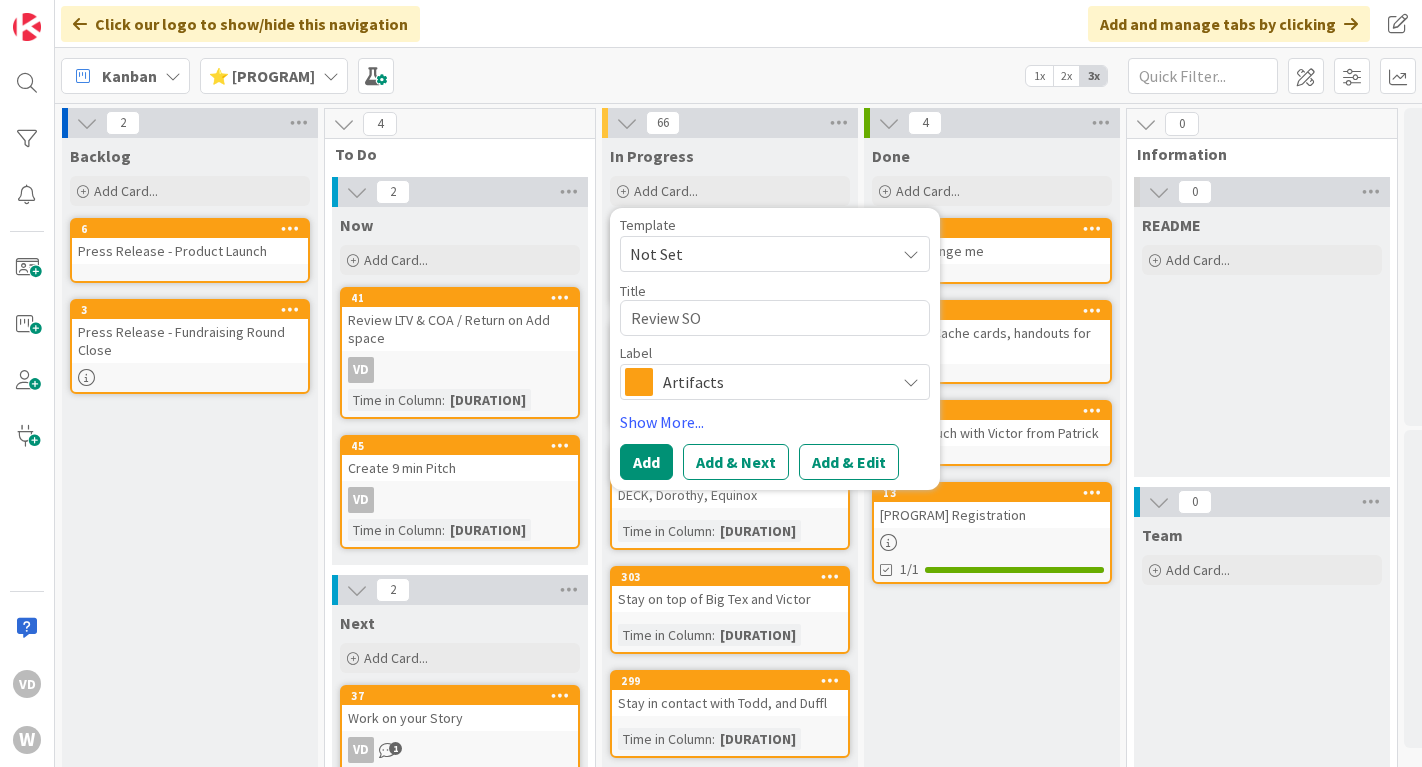 type on "Review SOH" 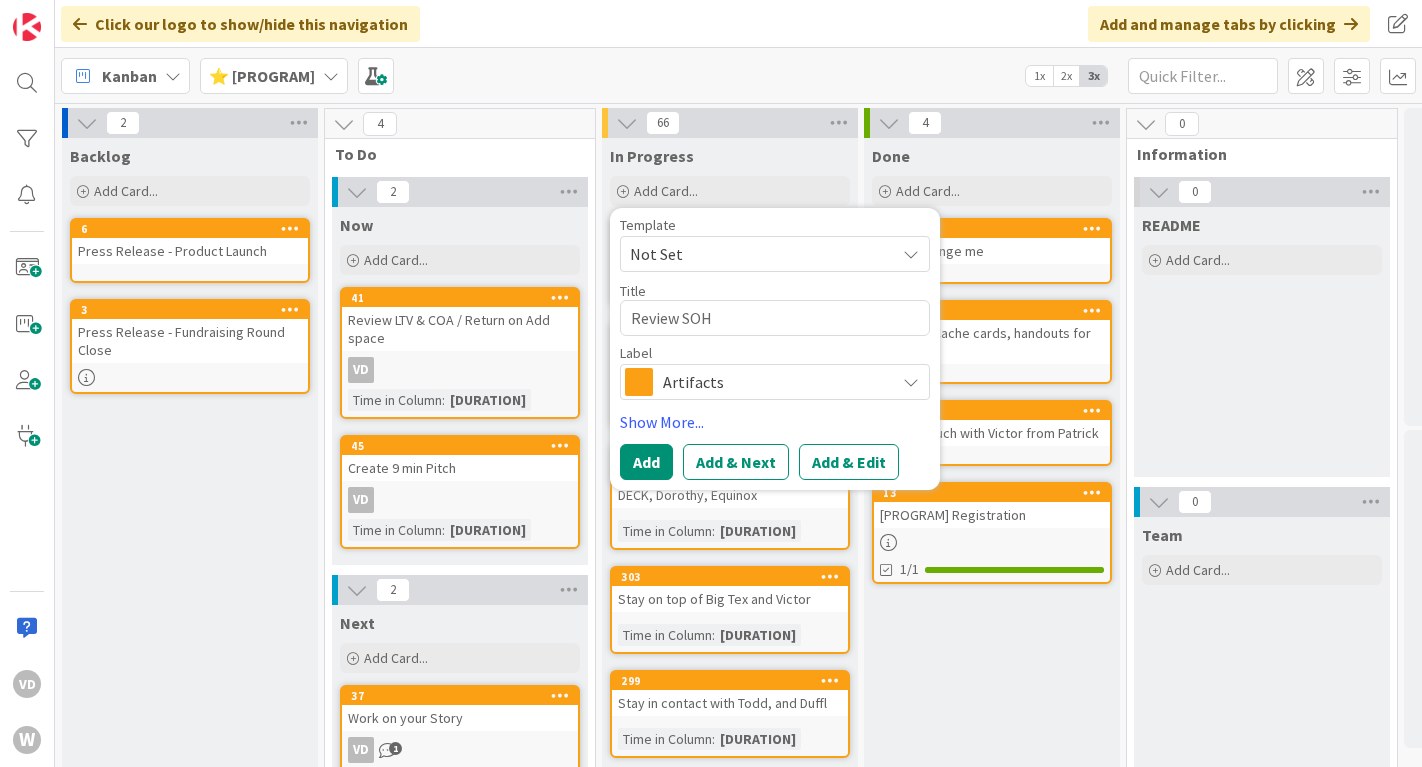 type on "Review SOHO" 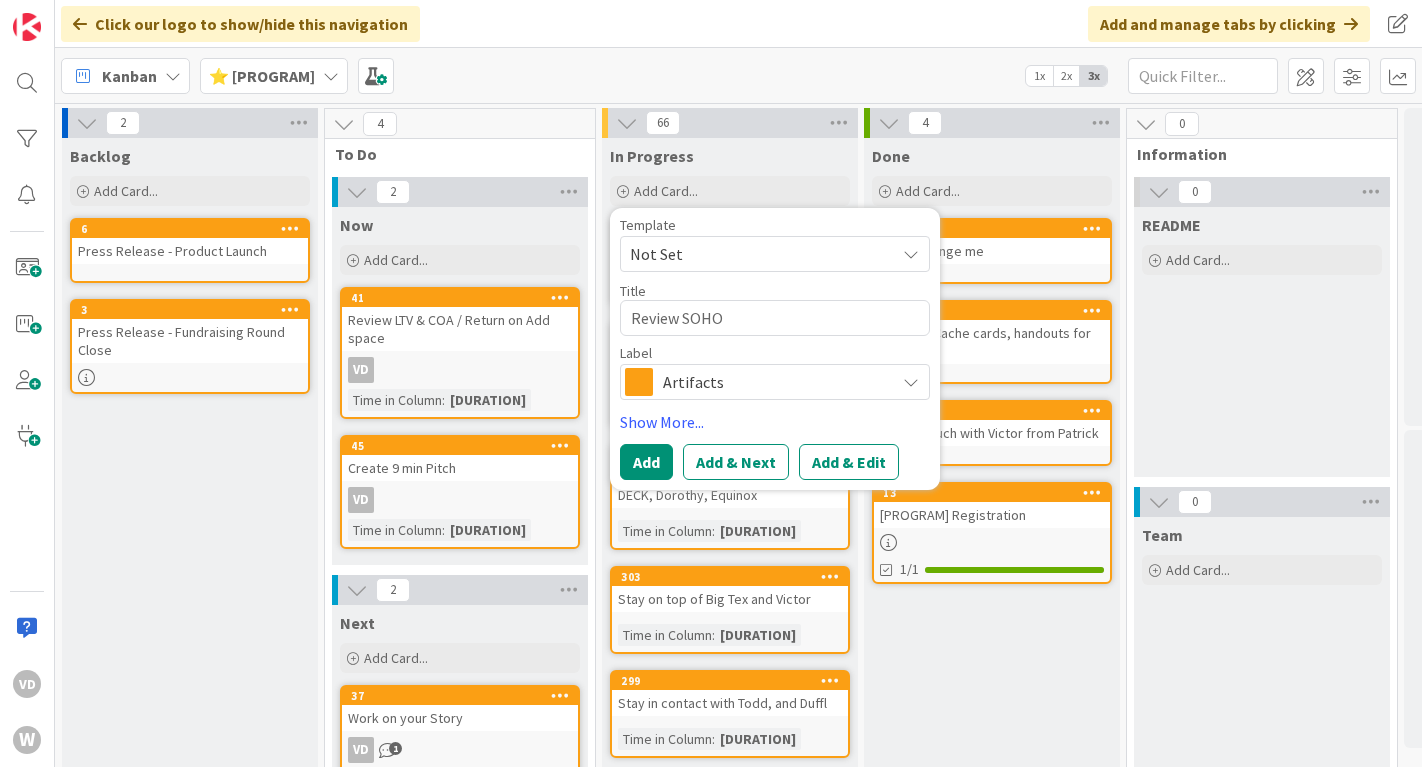 type on "Review SOHO" 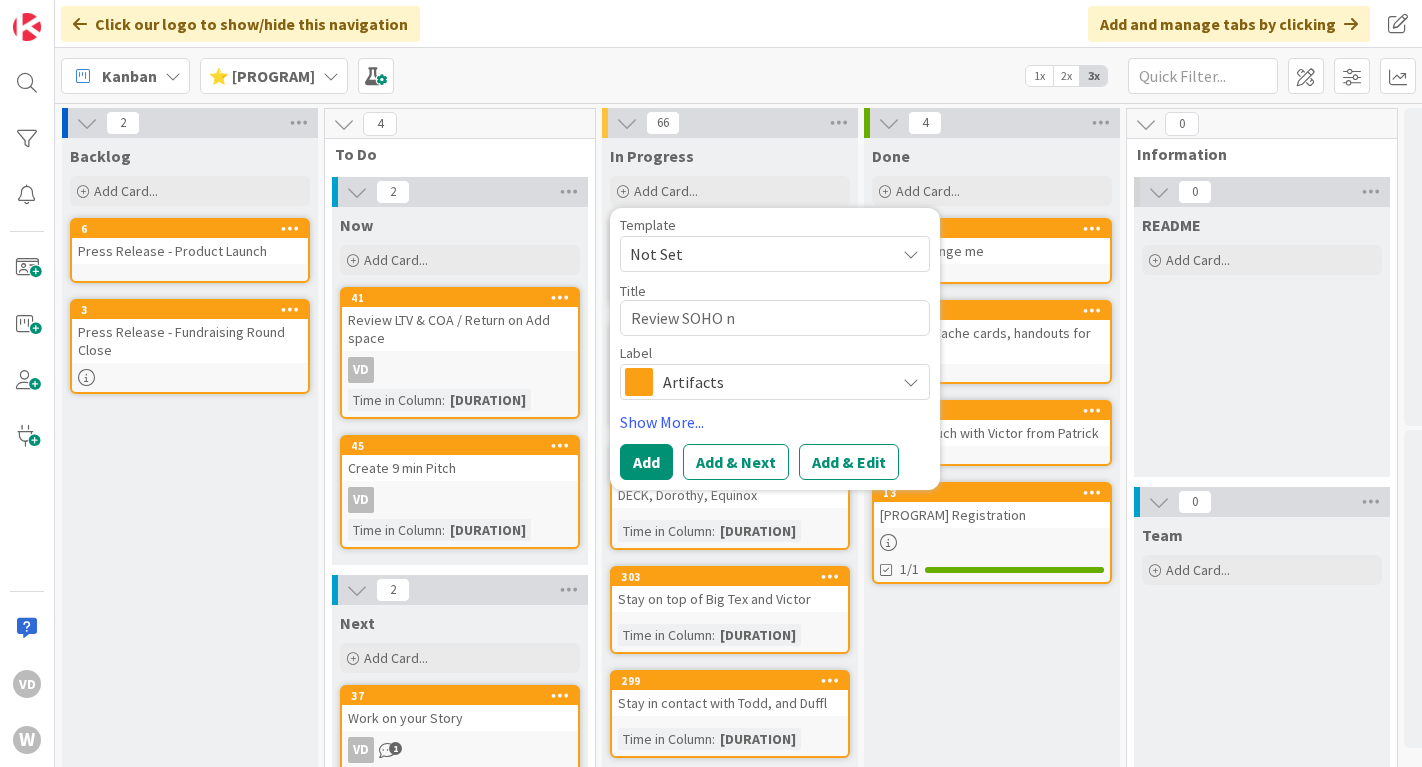 type on "Review SOHO no" 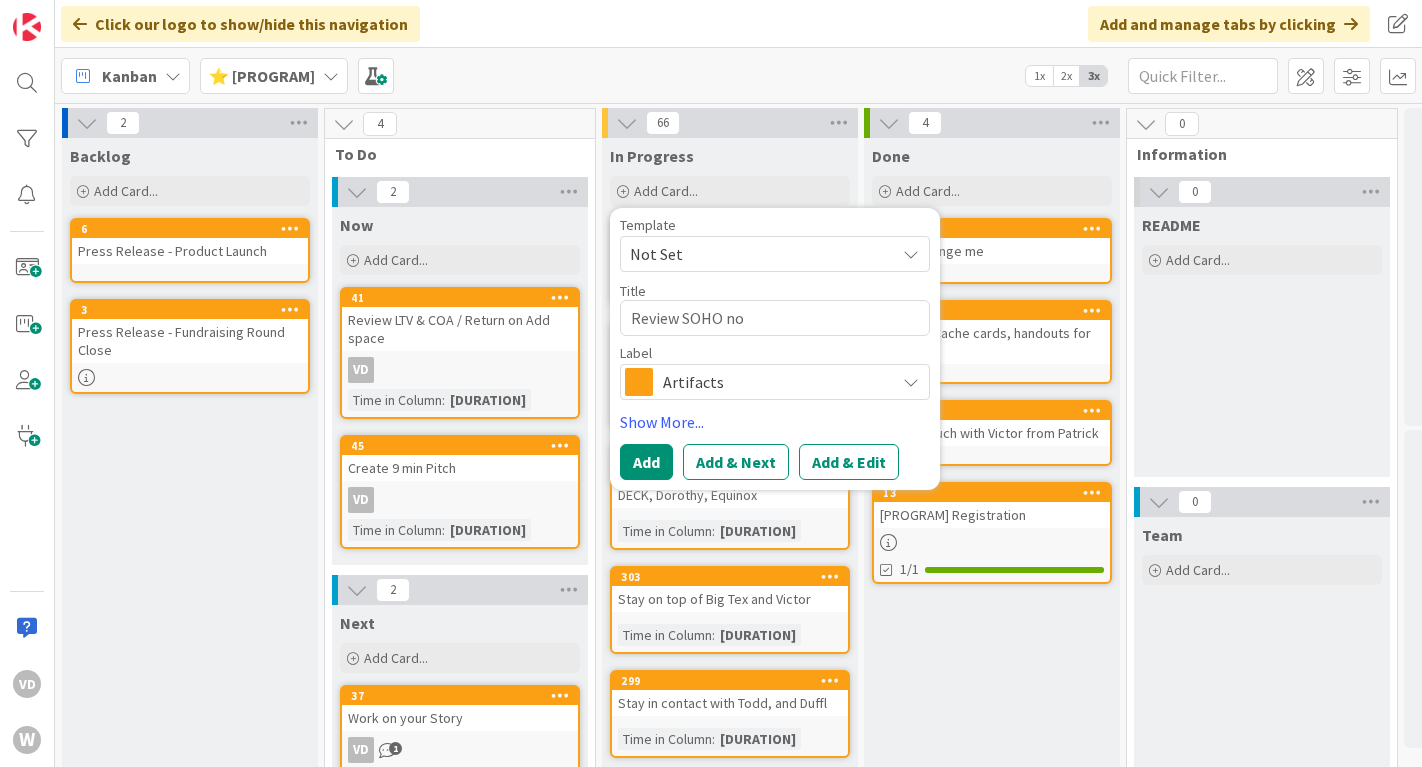 type on "Review SOHO nor" 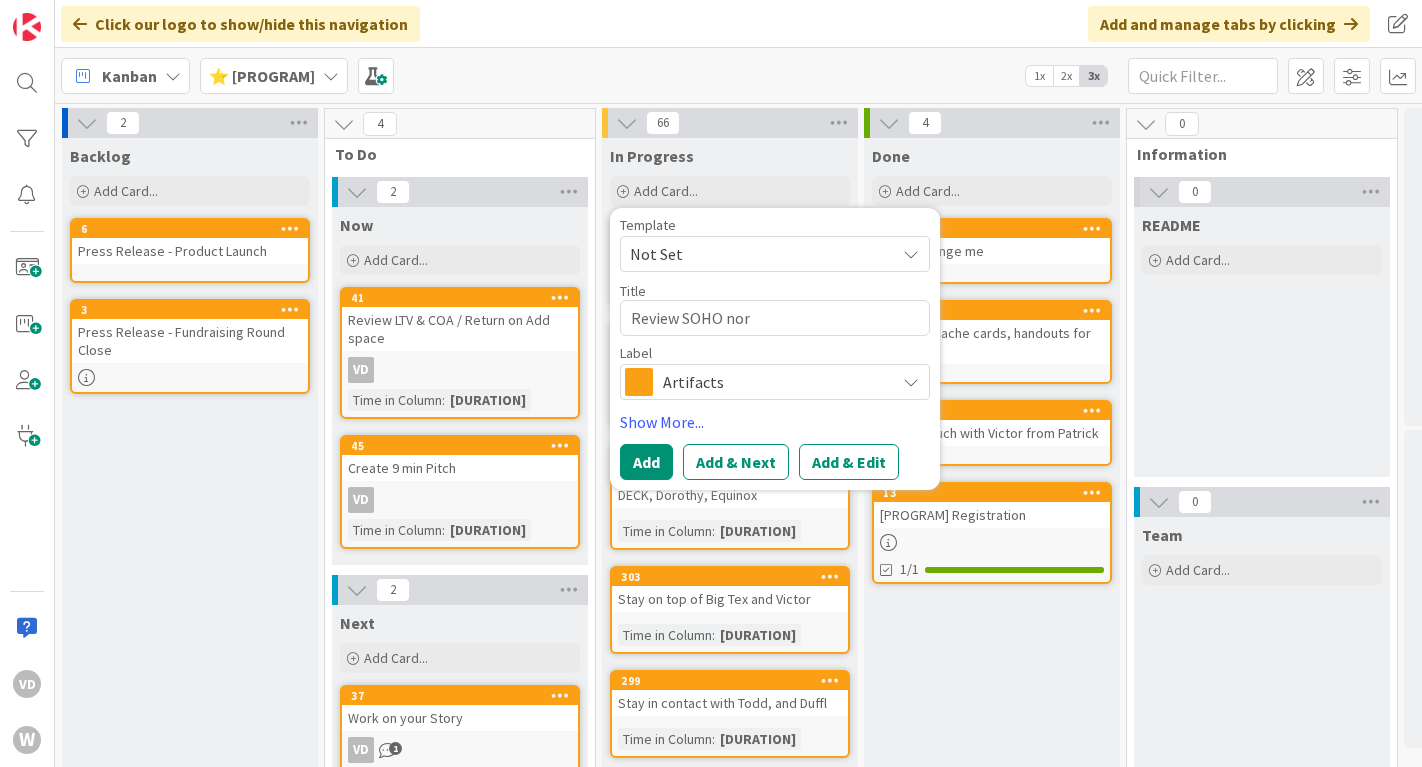 type on "Review SOHO nort" 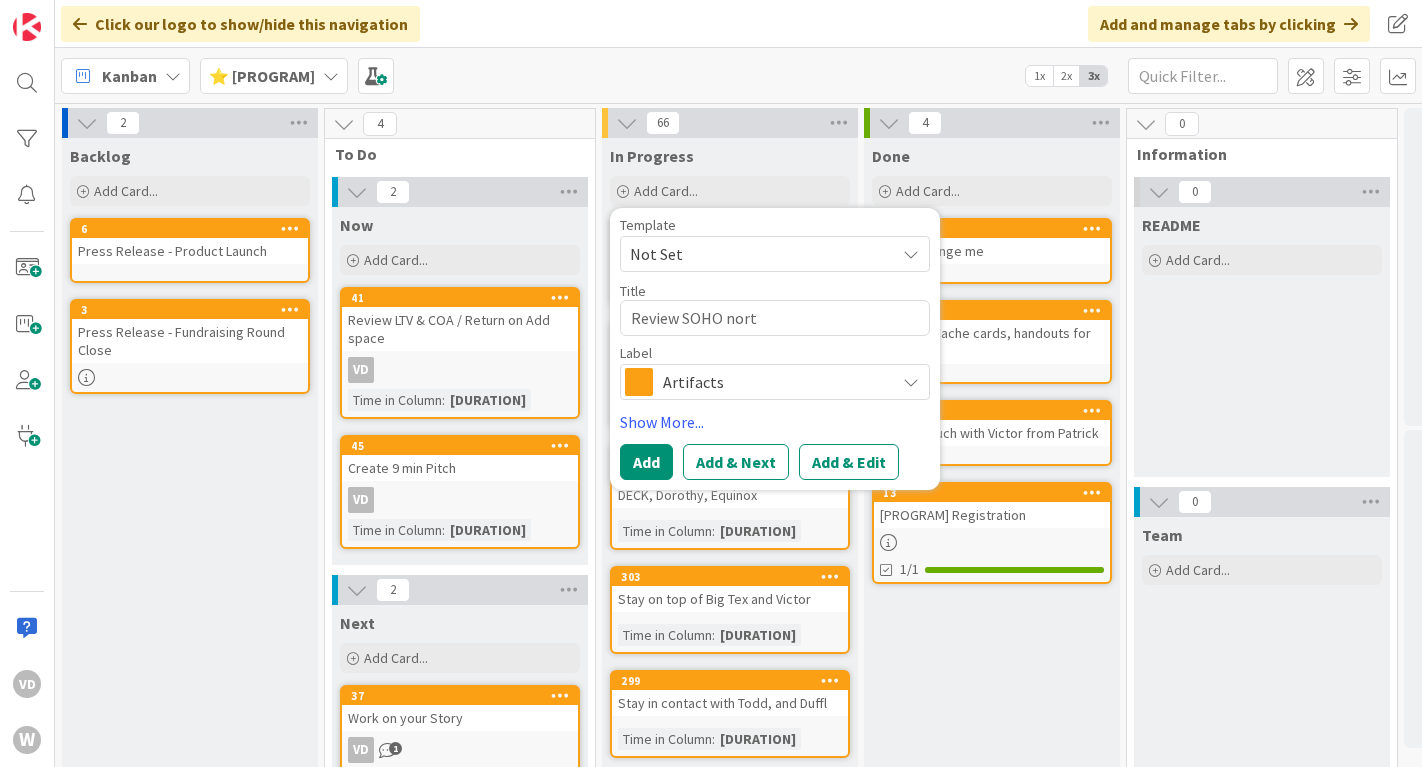 type on "x" 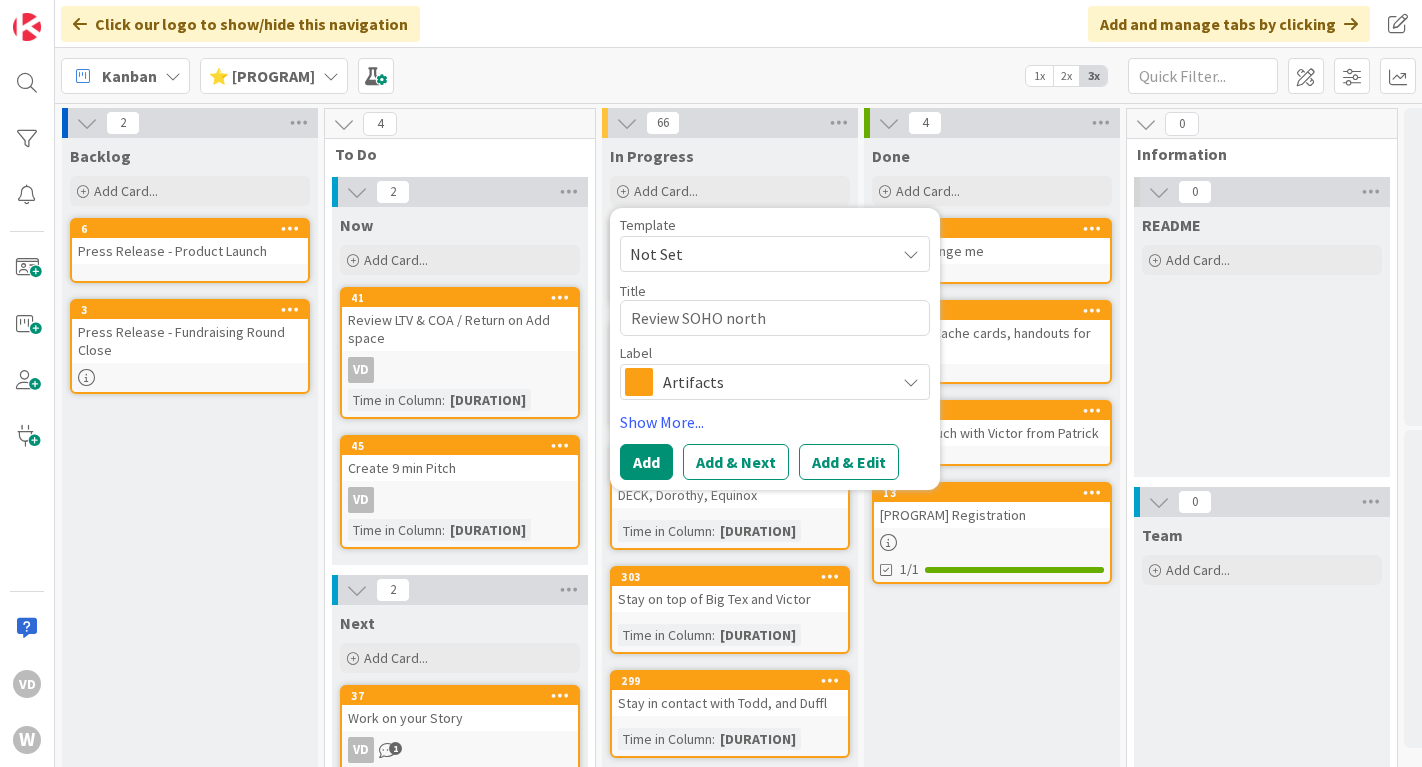 type on "Review SOHO northe" 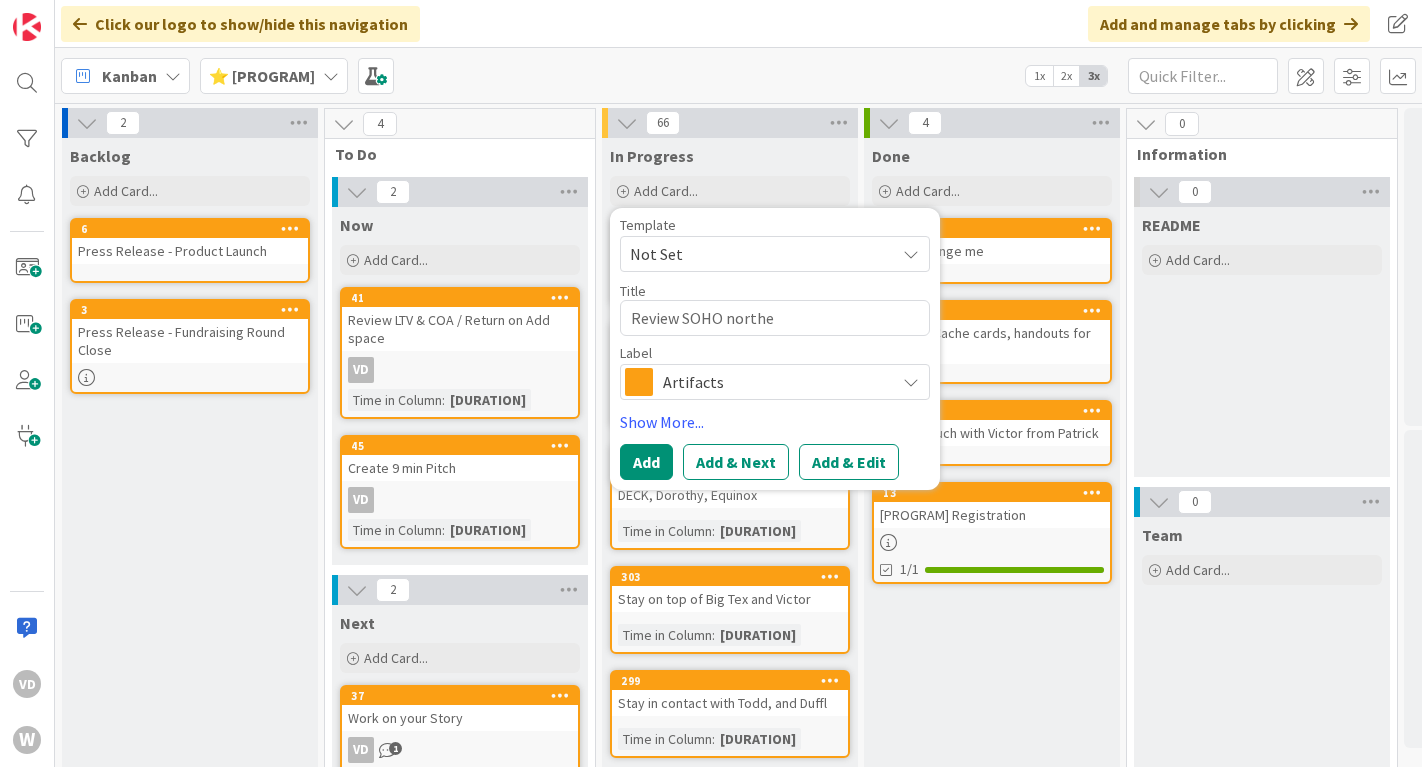 type on "Review SOHO northea" 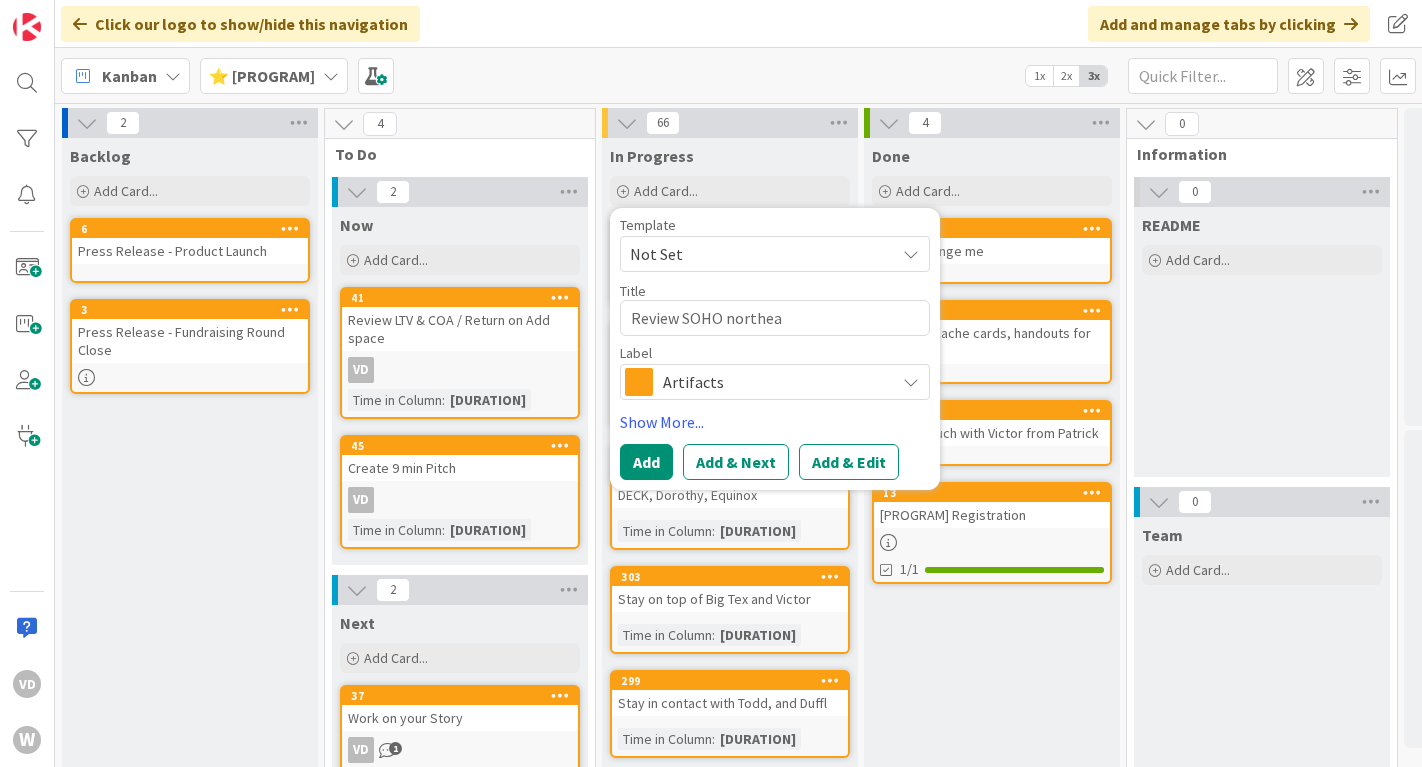 type on "Review SOHO northeat" 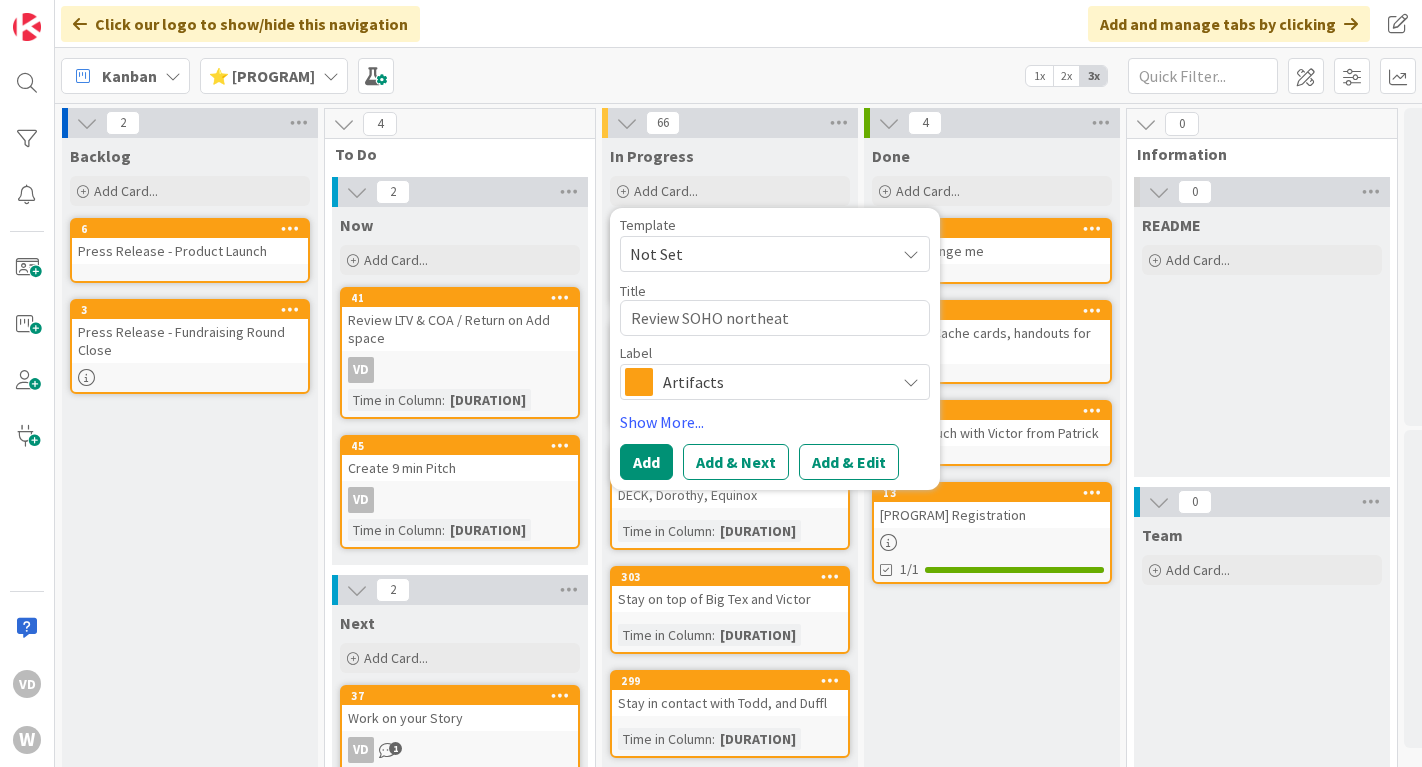 type on "Review SOHO northeats" 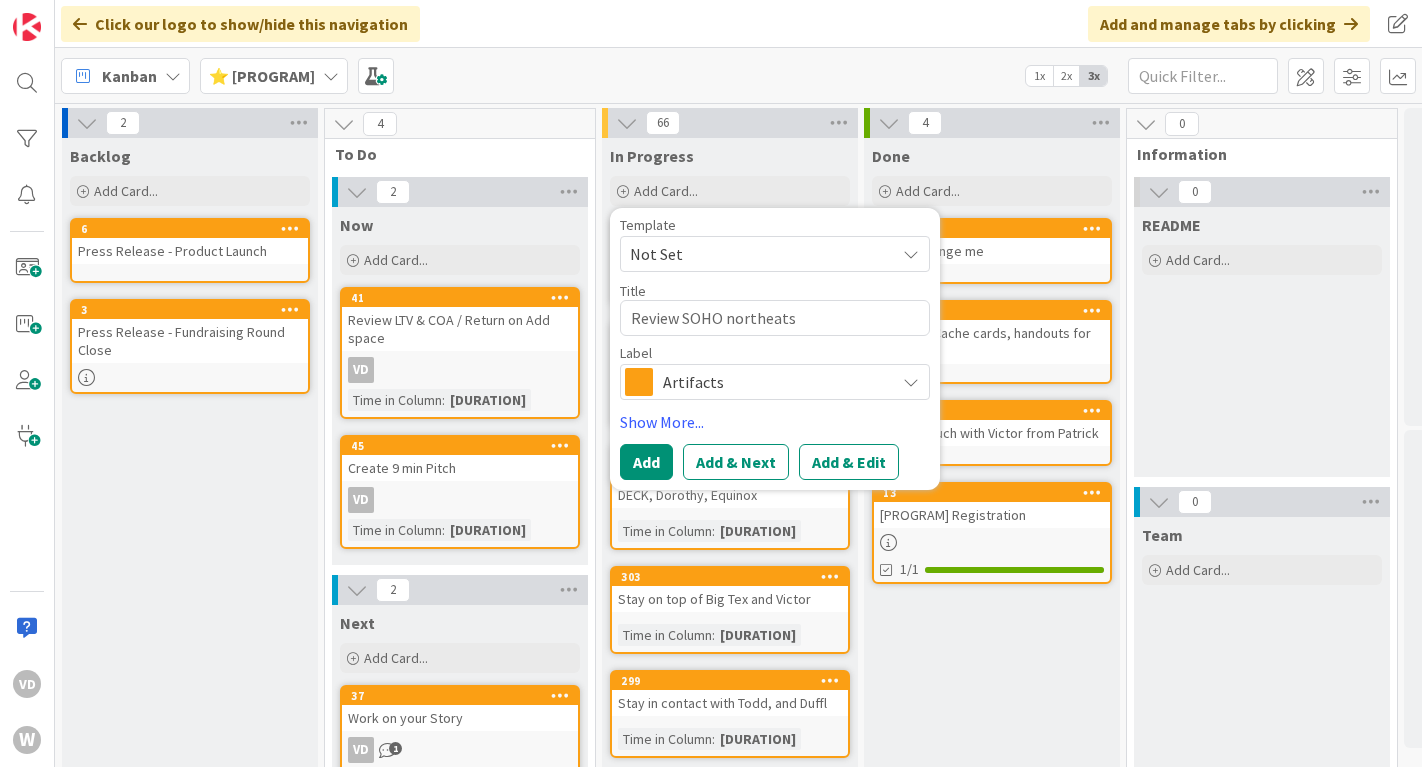 type on "Review SOHO northeat" 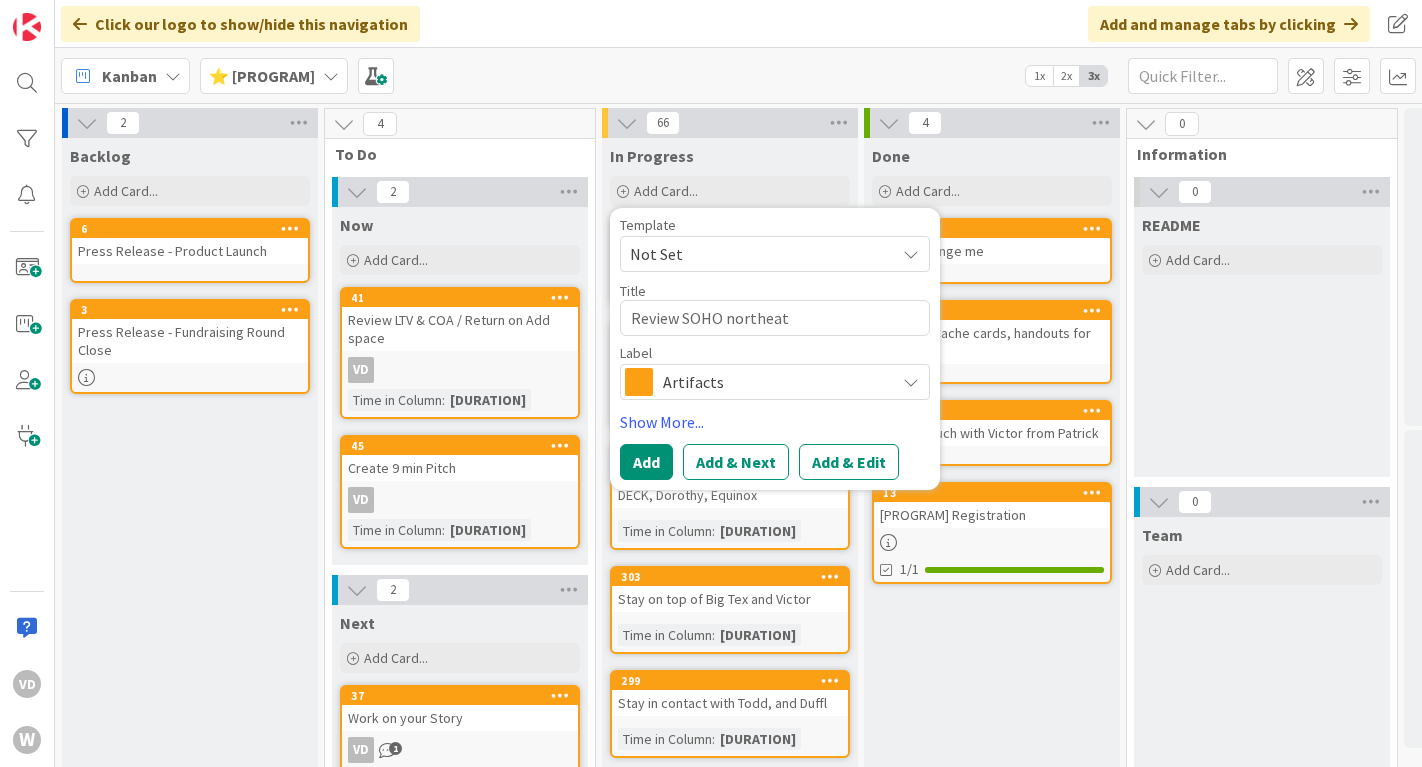 type on "Review SOHO northea" 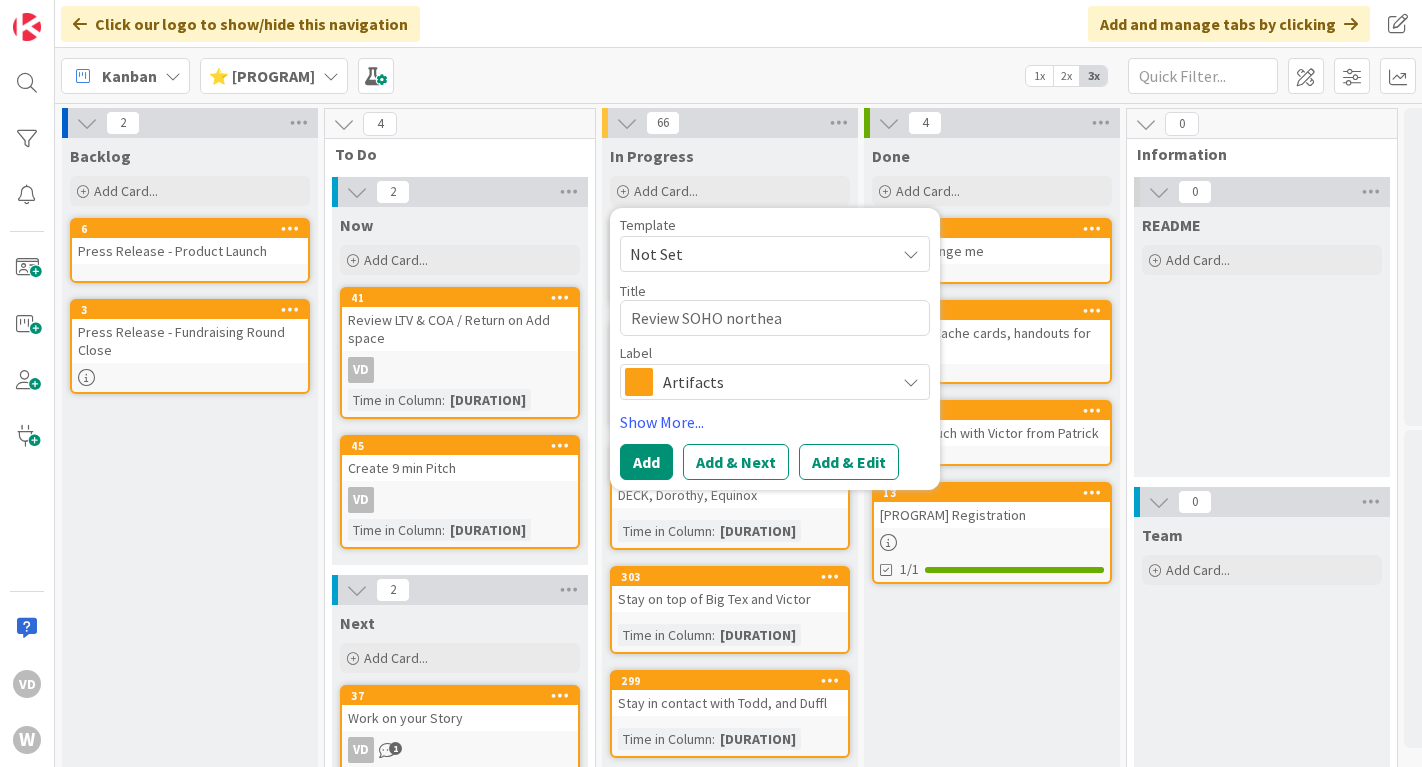 type on "Review SOHO northeas" 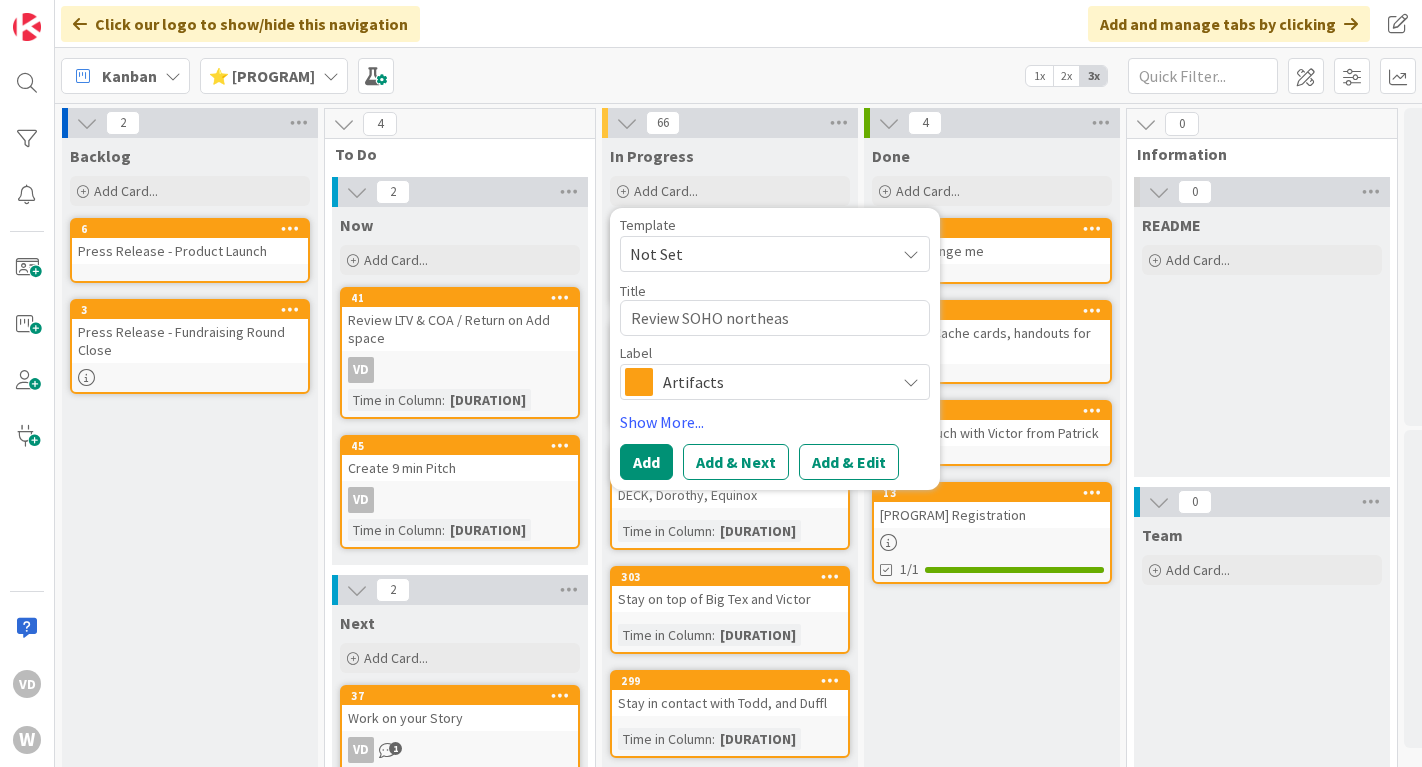 type on "x" 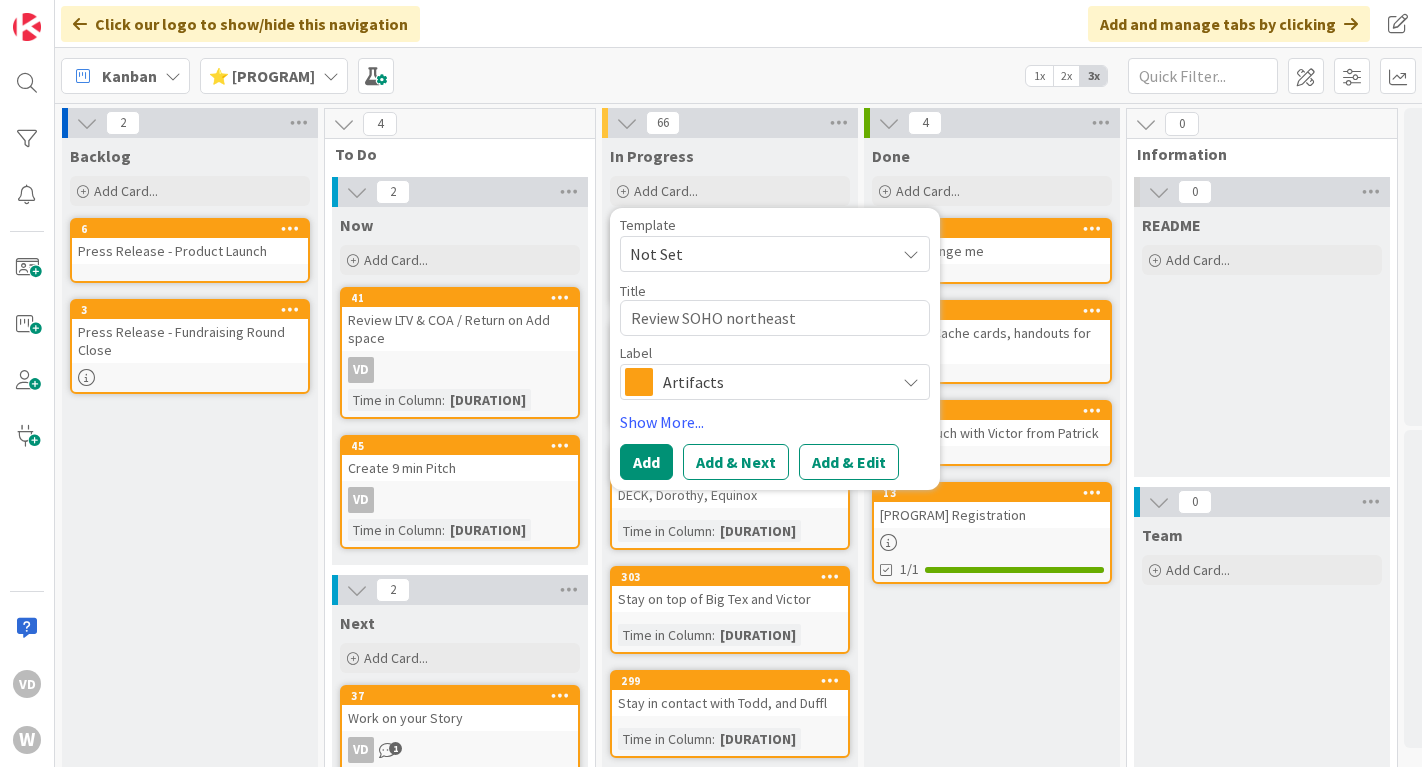 scroll, scrollTop: 0, scrollLeft: 0, axis: both 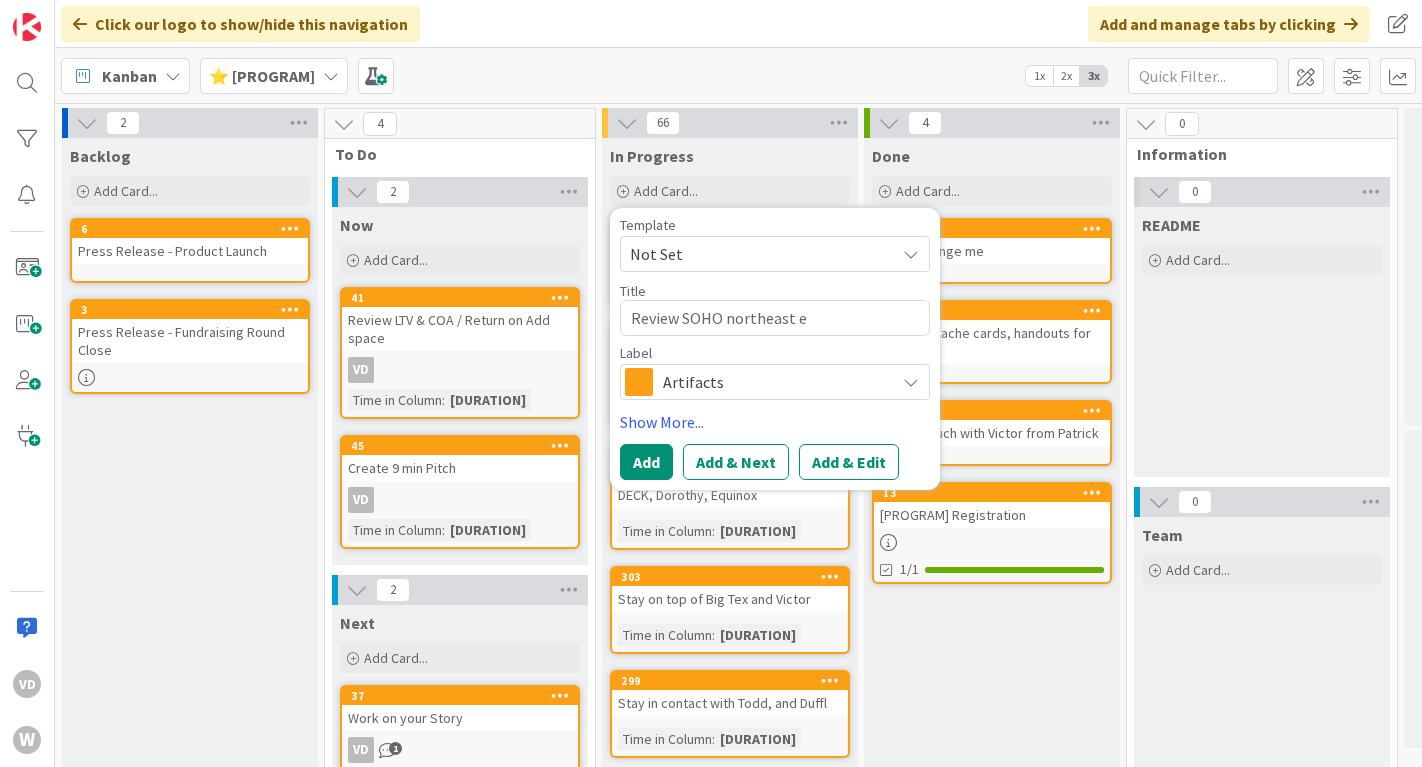 type on "Review SOHO northeast ev" 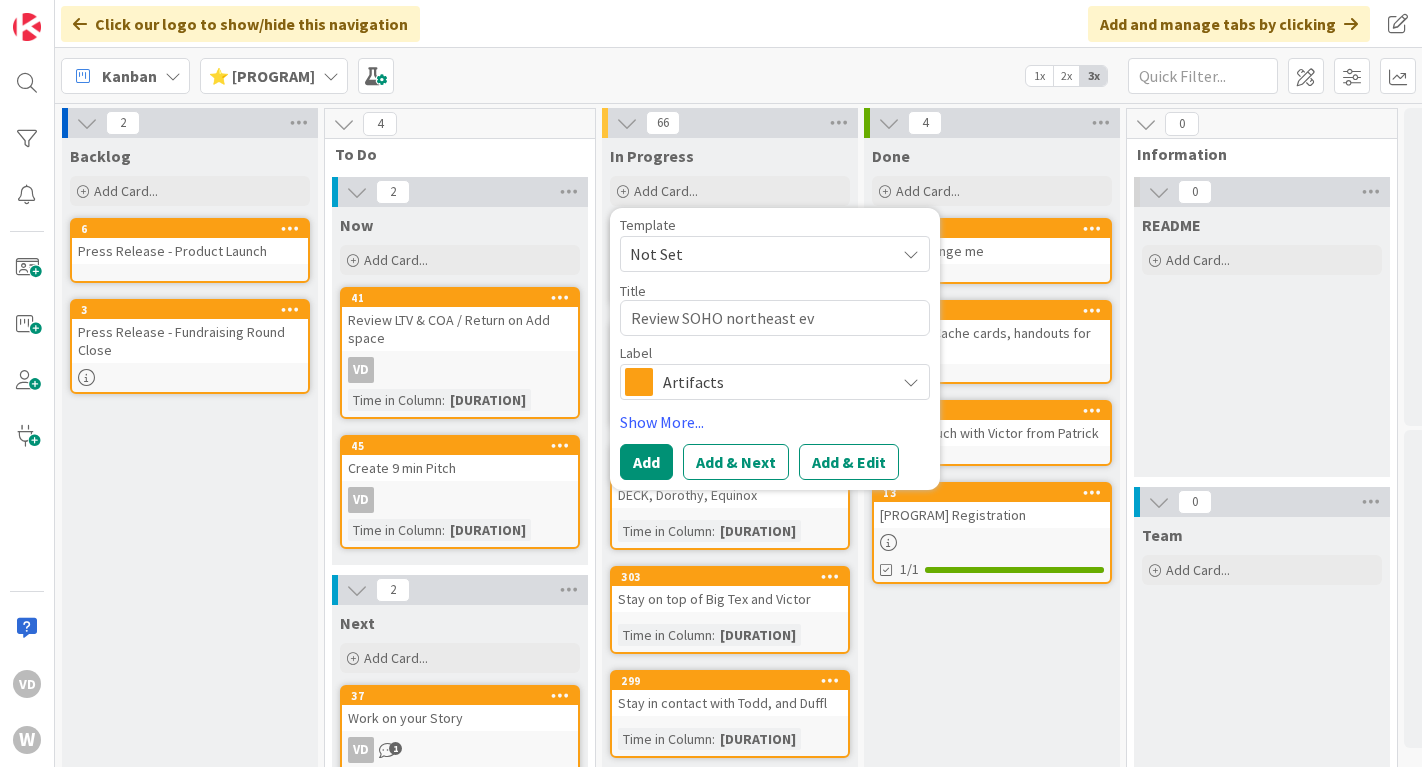 type on "Review SOHO northeast eve" 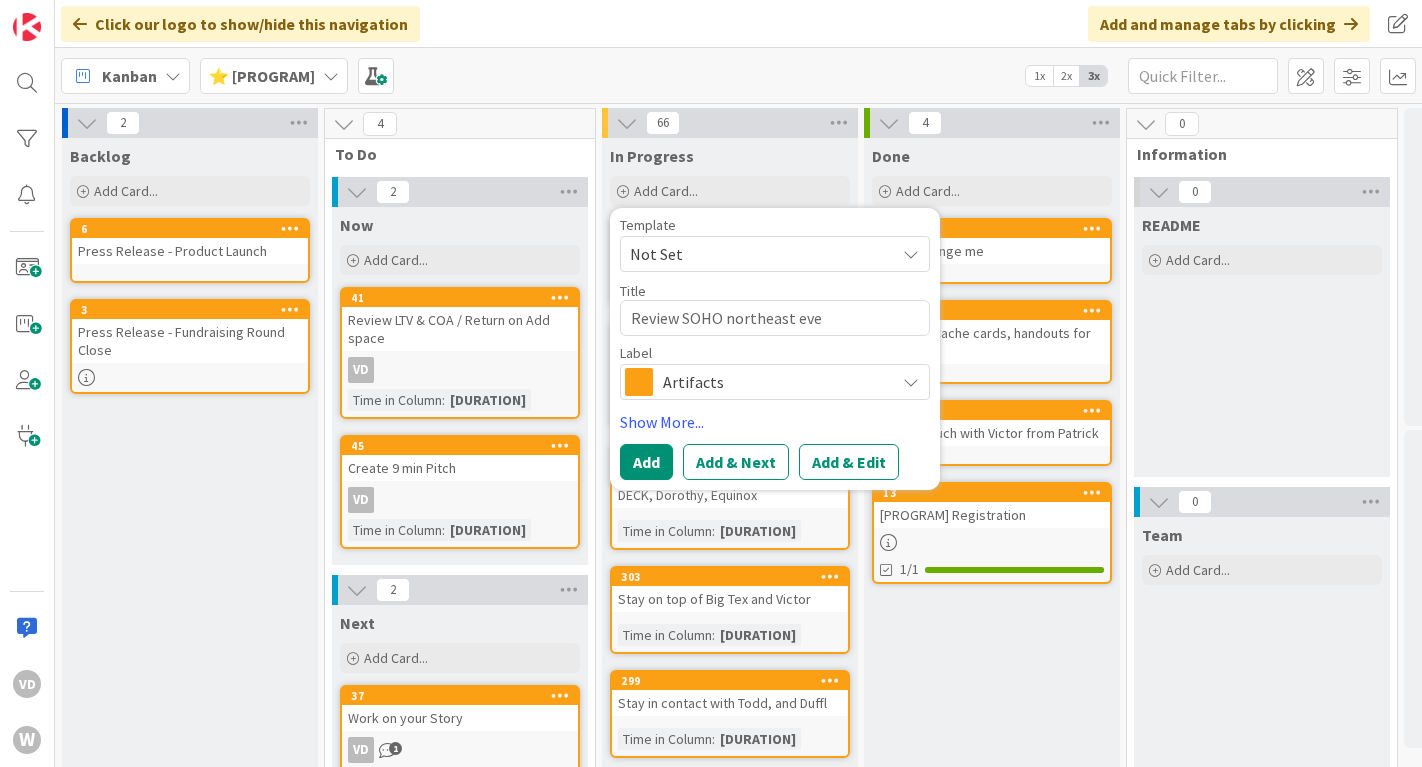 type on "x" 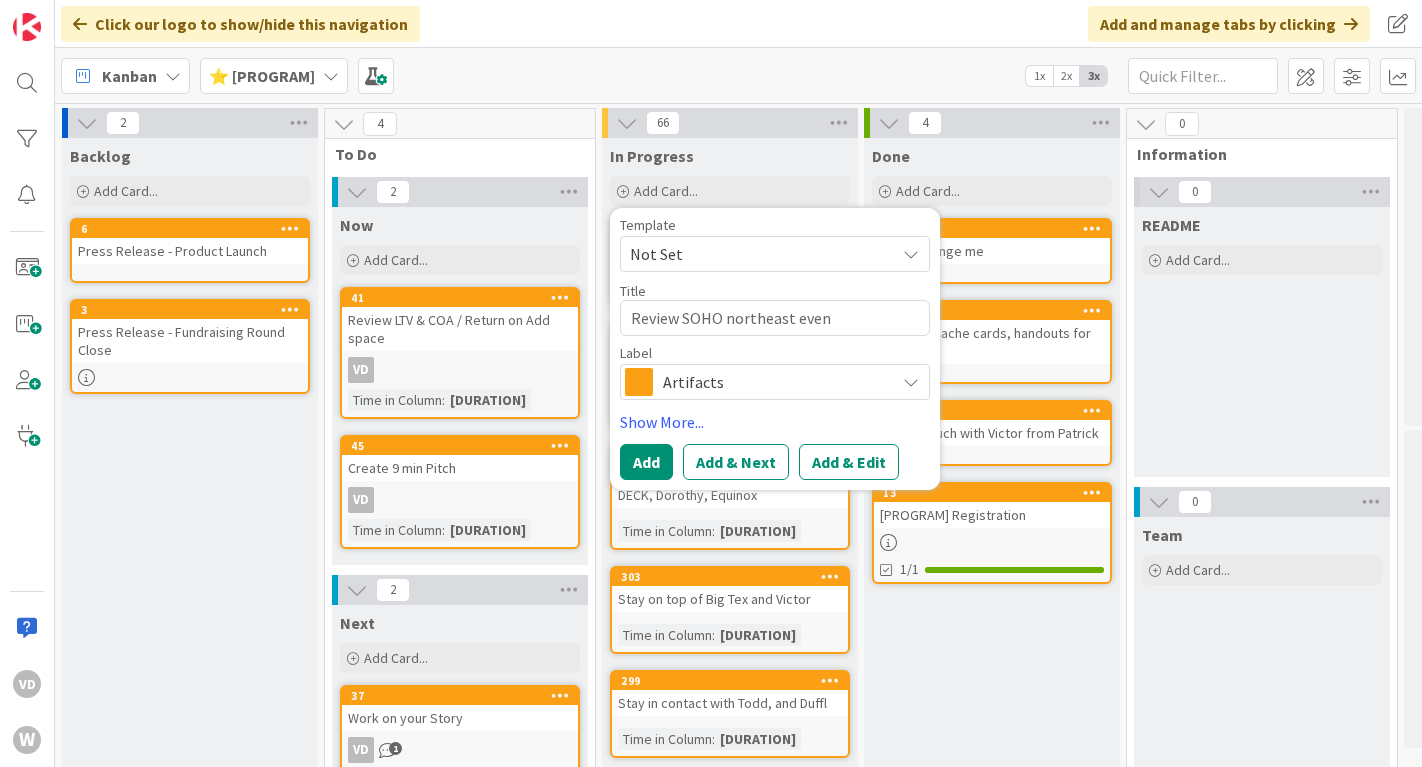 type on "Review SOHO northeast event" 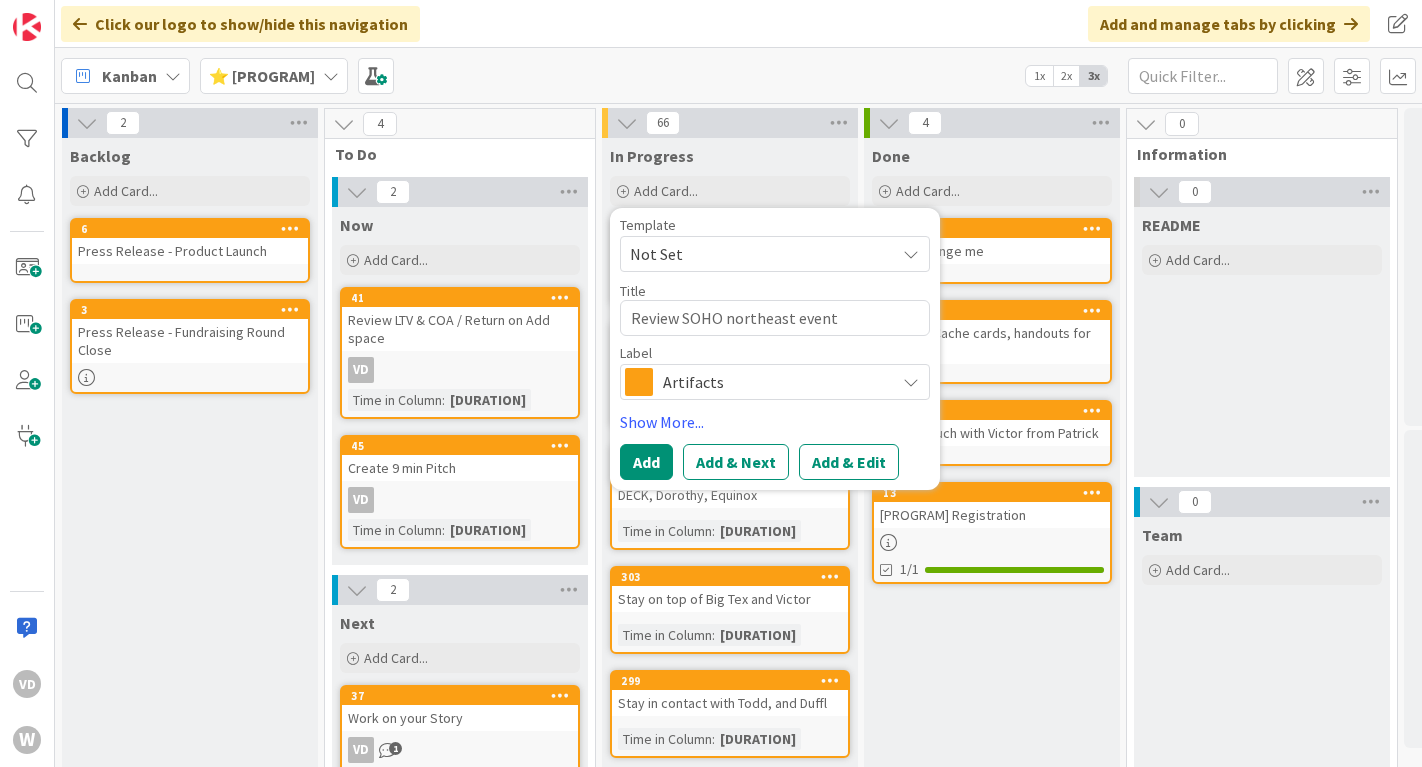 type on "x" 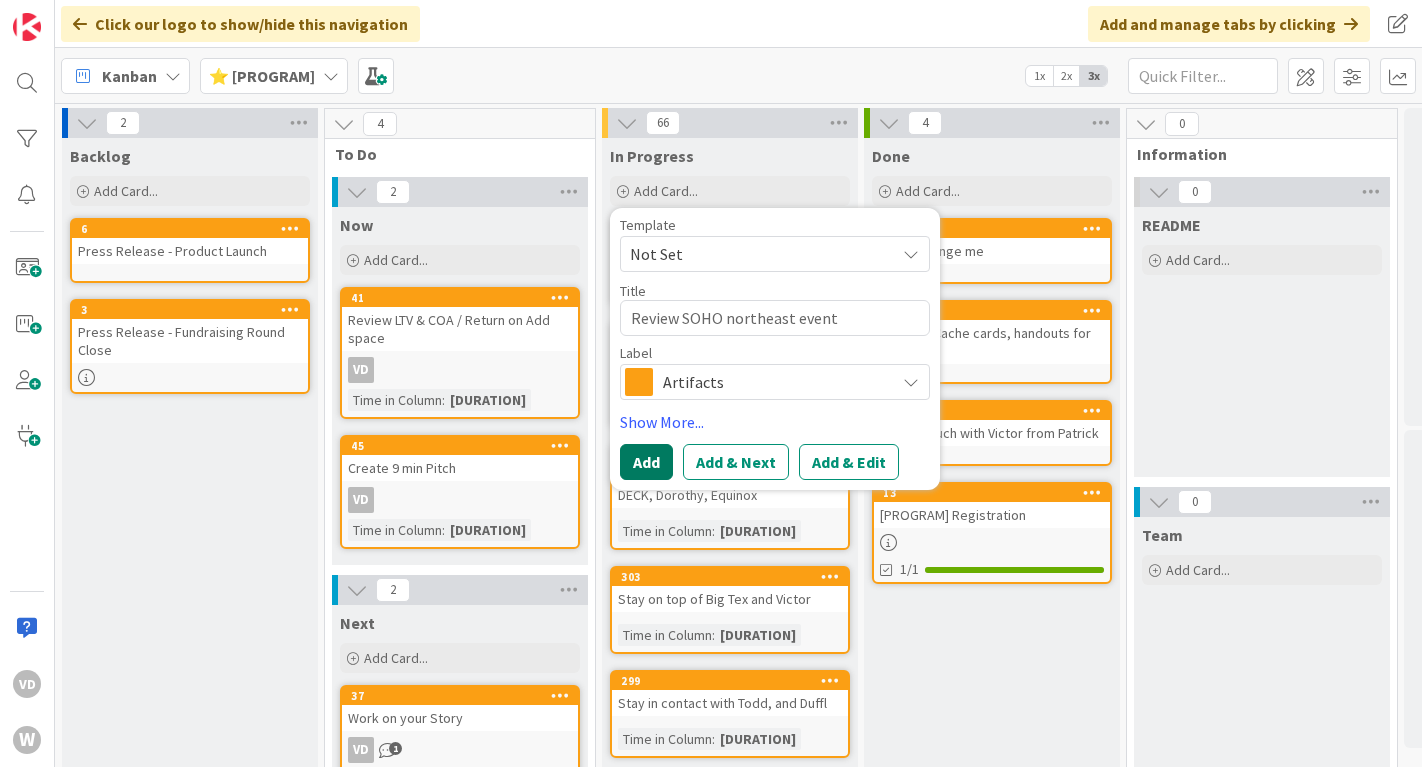 click on "Add" at bounding box center [646, 462] 